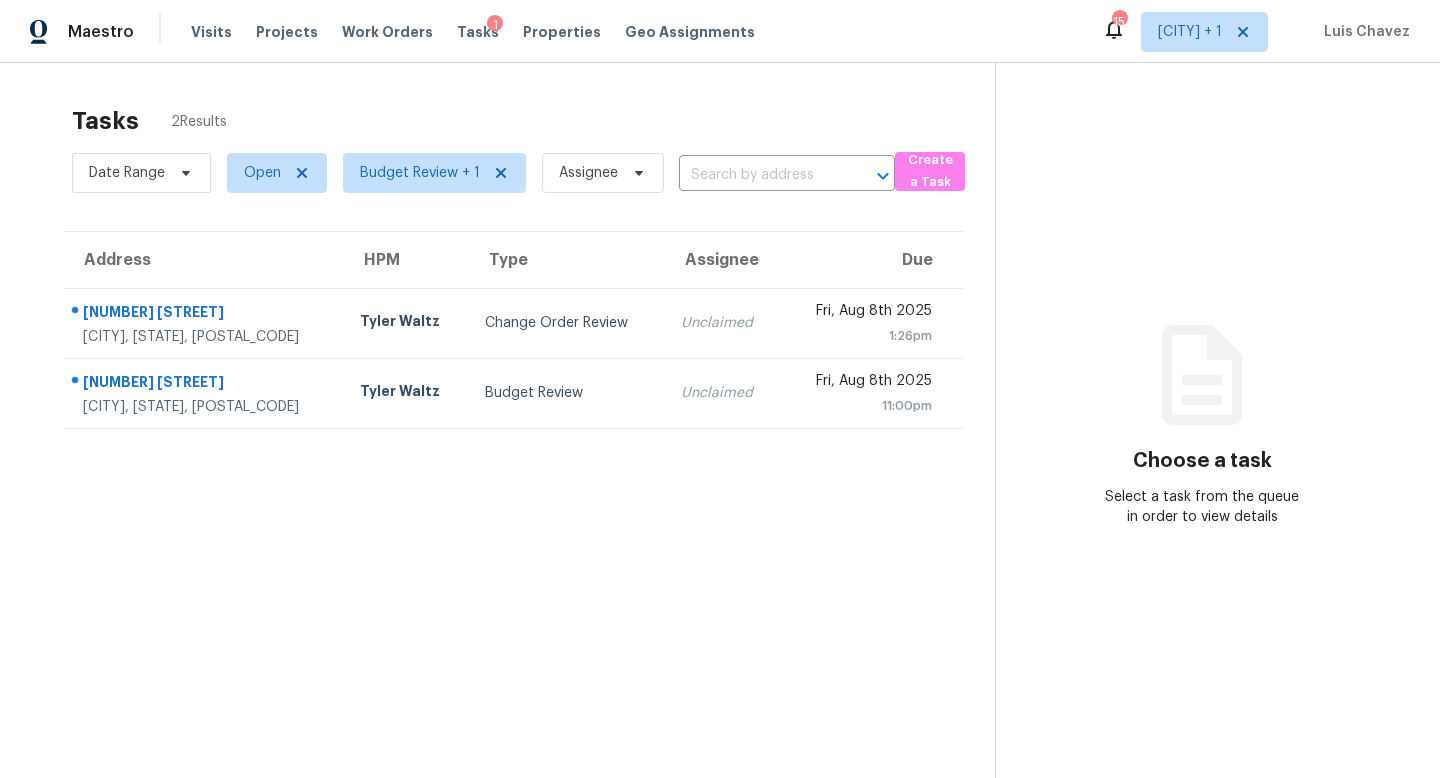 scroll, scrollTop: 0, scrollLeft: 0, axis: both 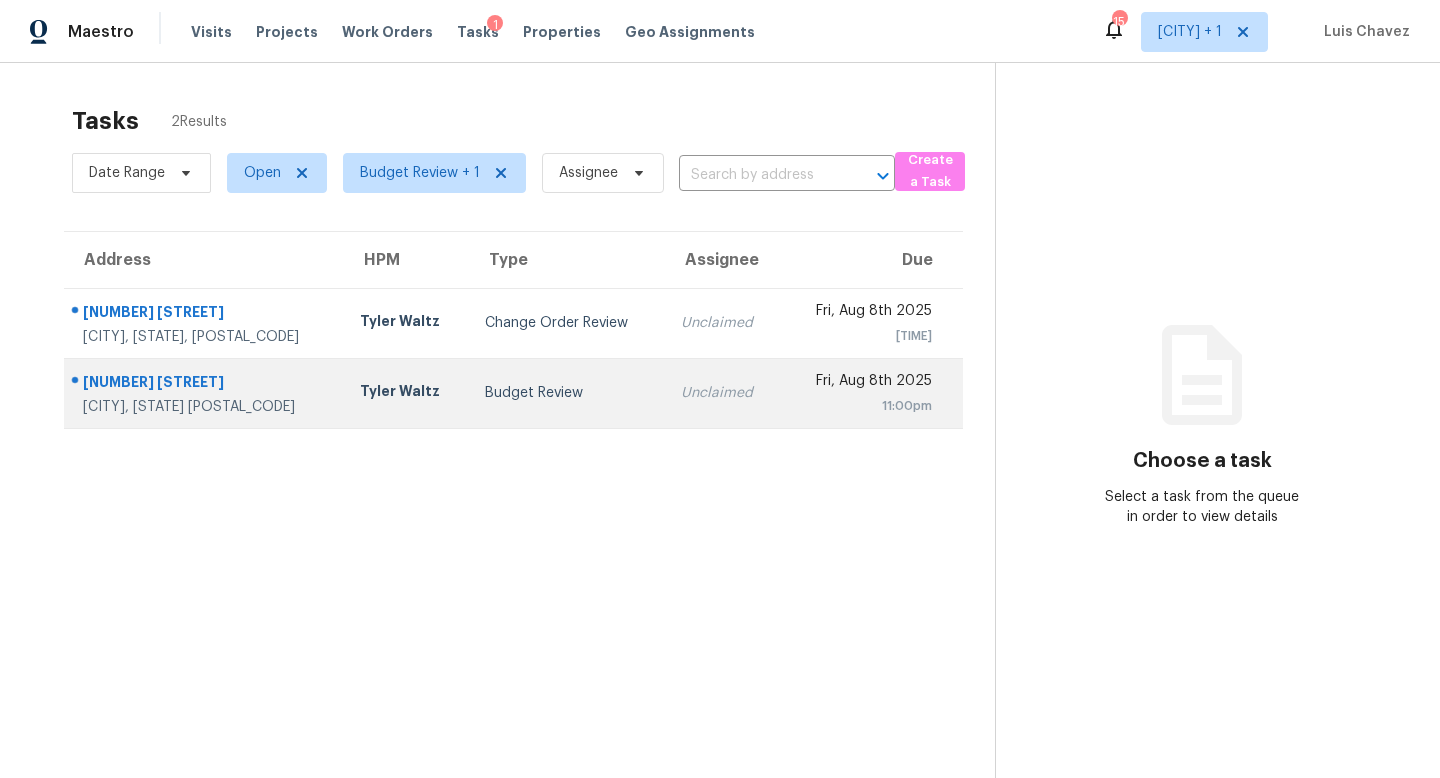 click on "Tyler Waltz" at bounding box center [406, 393] 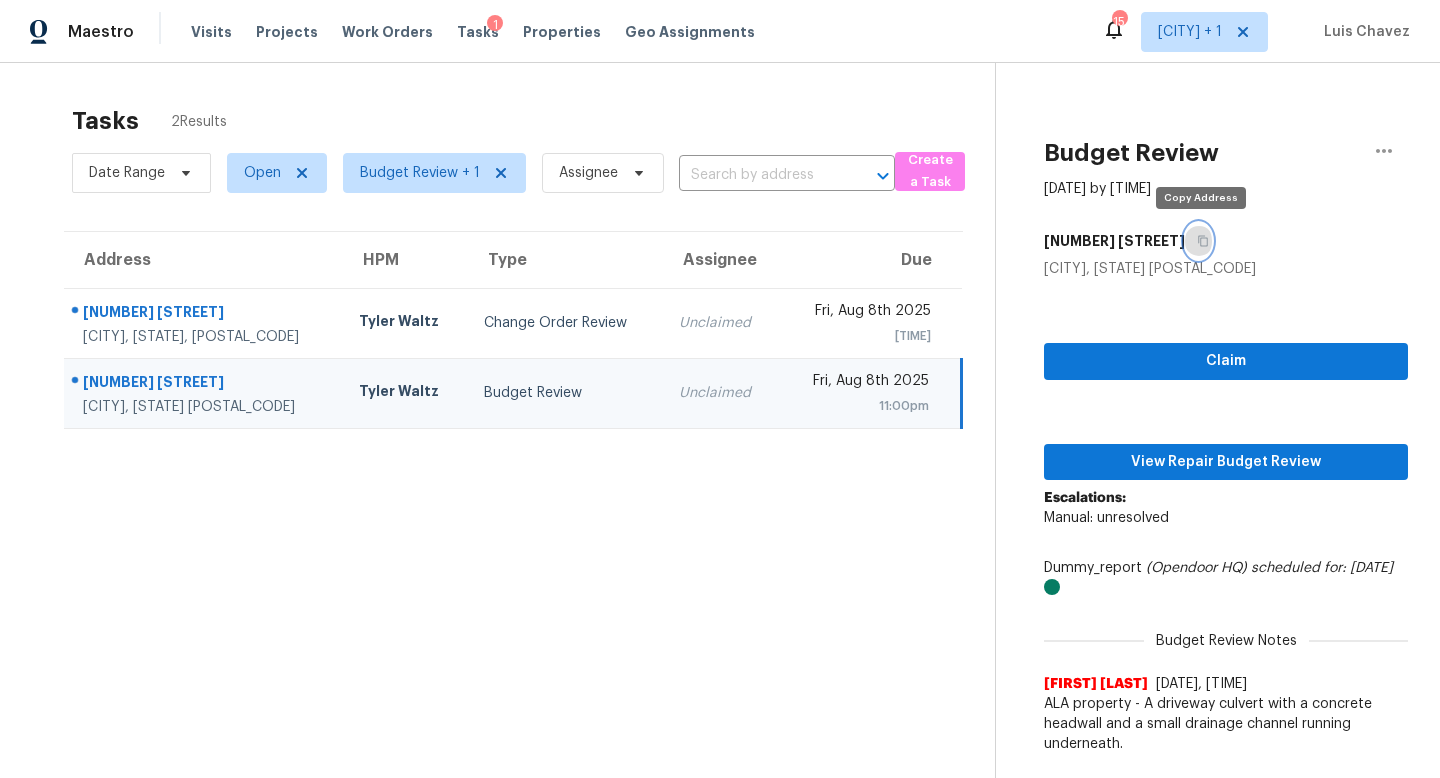 click 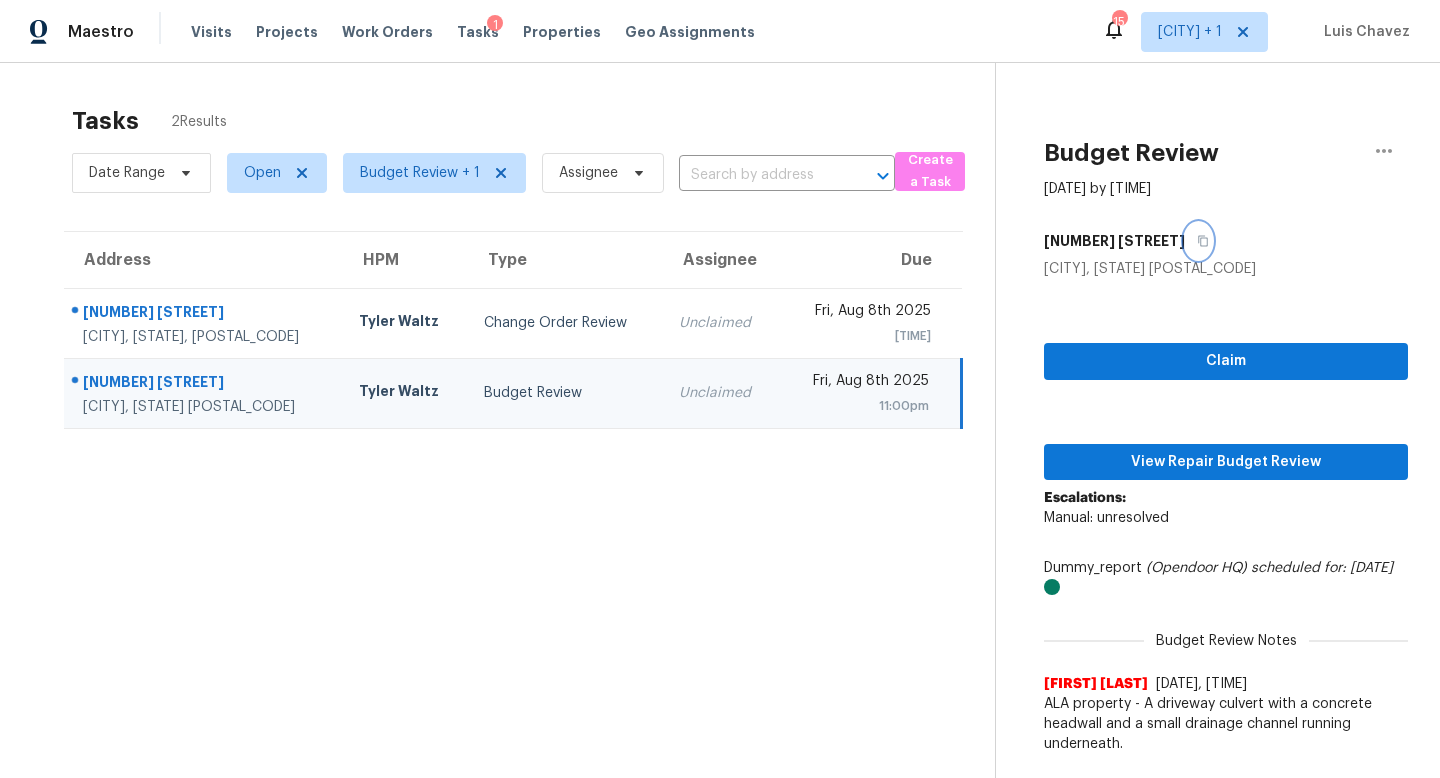 type 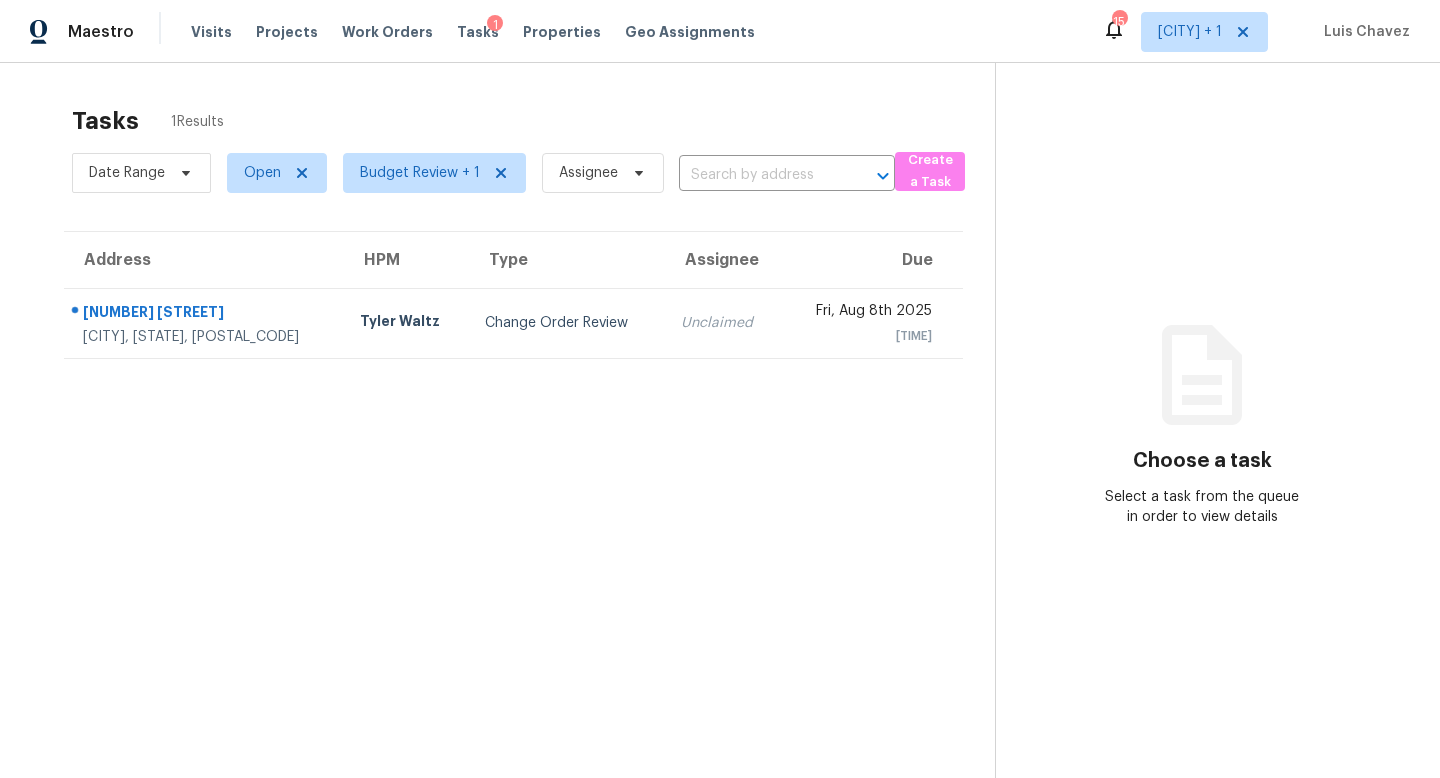 scroll, scrollTop: 0, scrollLeft: 0, axis: both 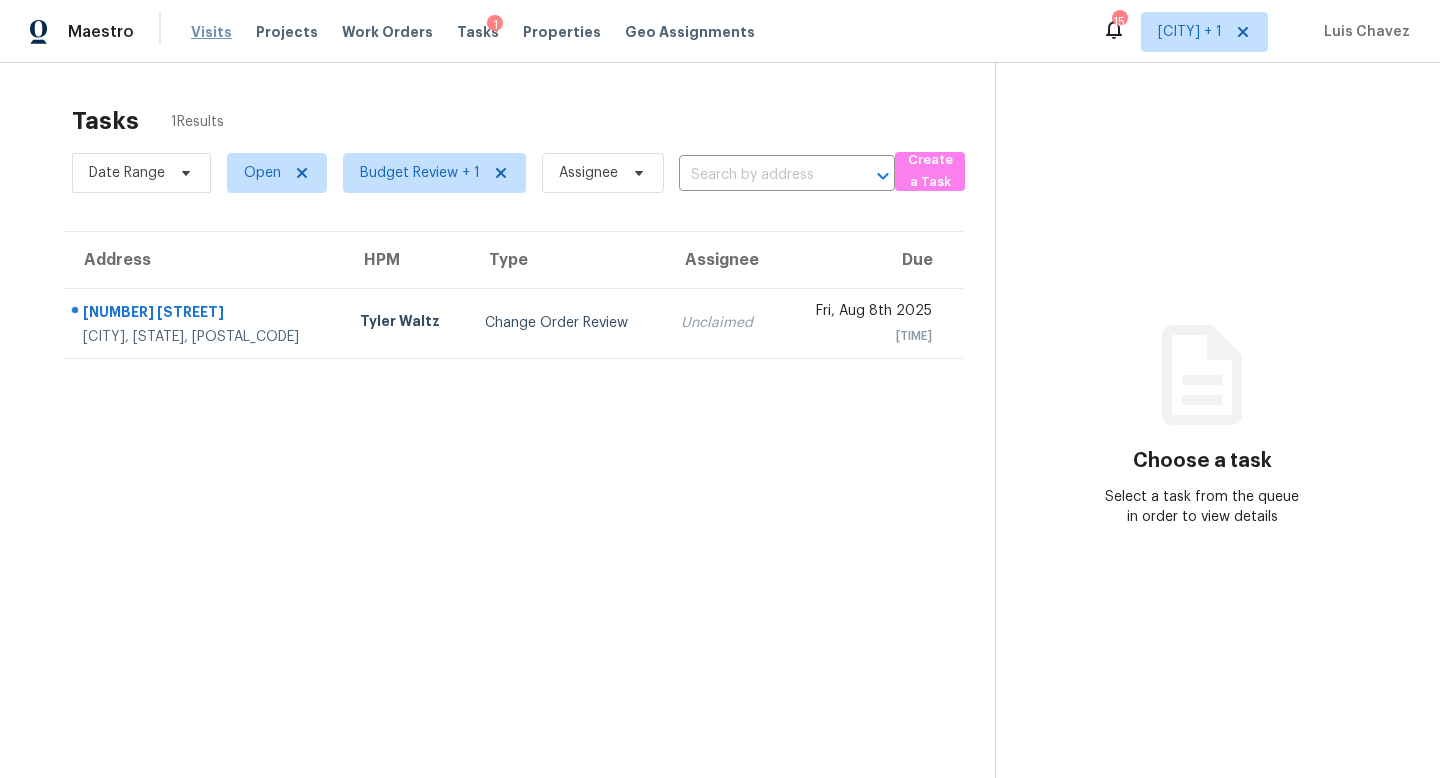 click on "Visits" at bounding box center (211, 32) 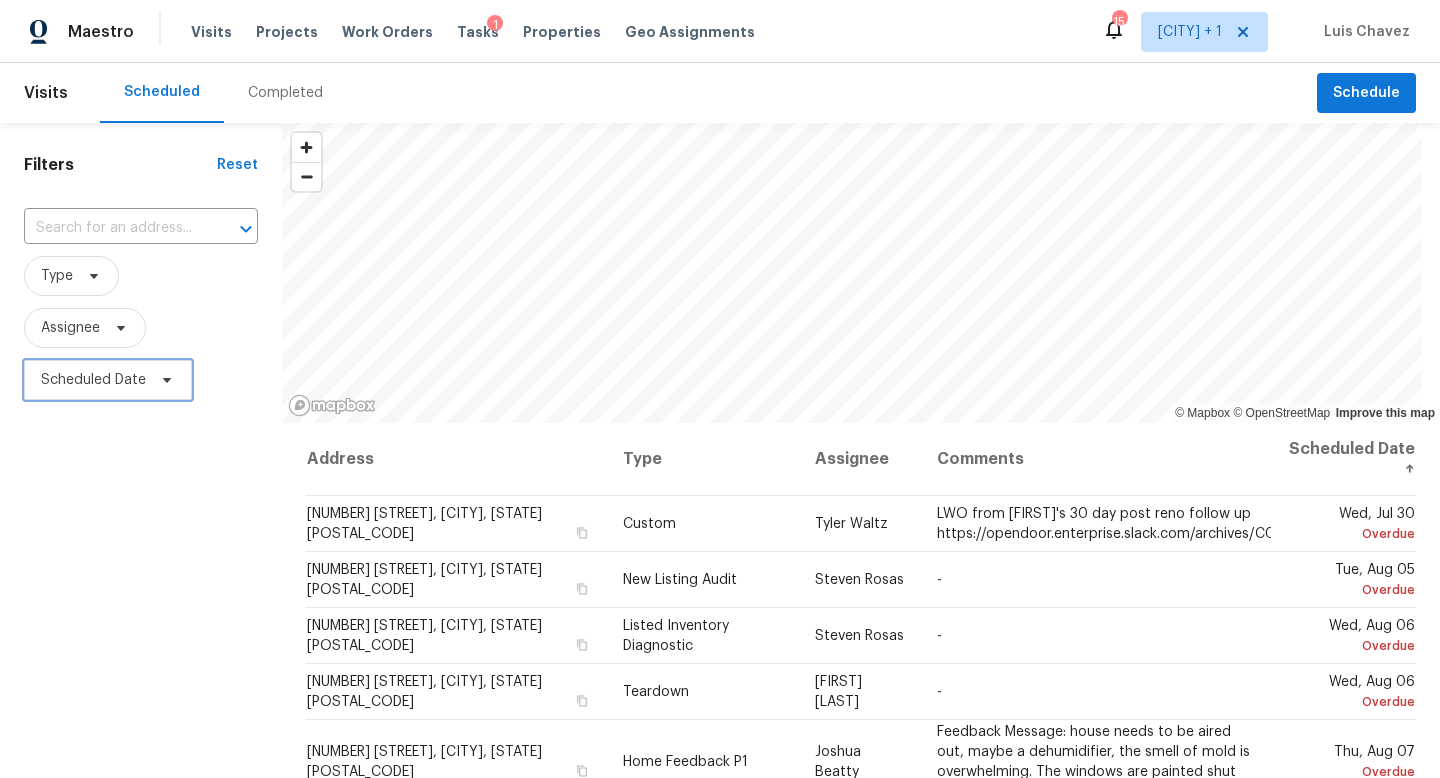 click 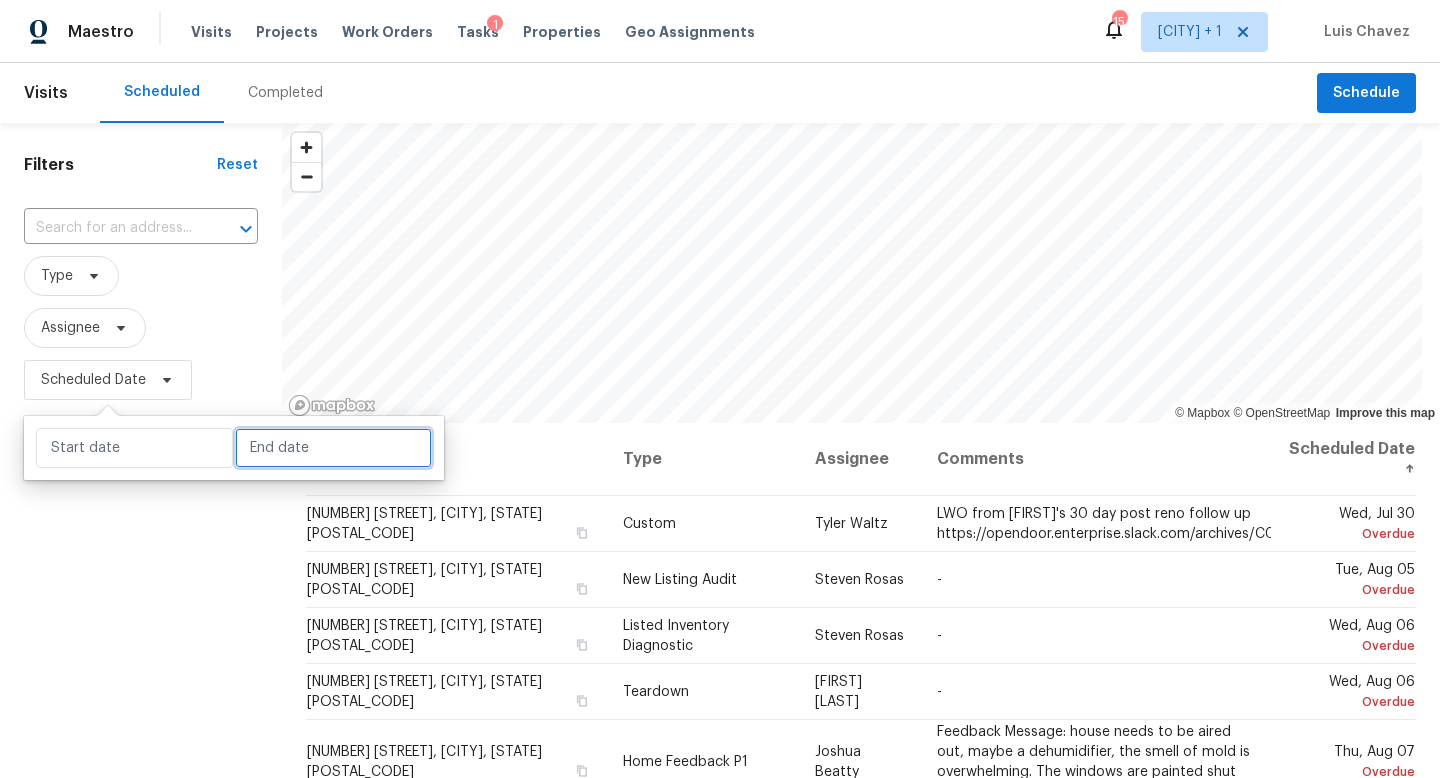 select on "7" 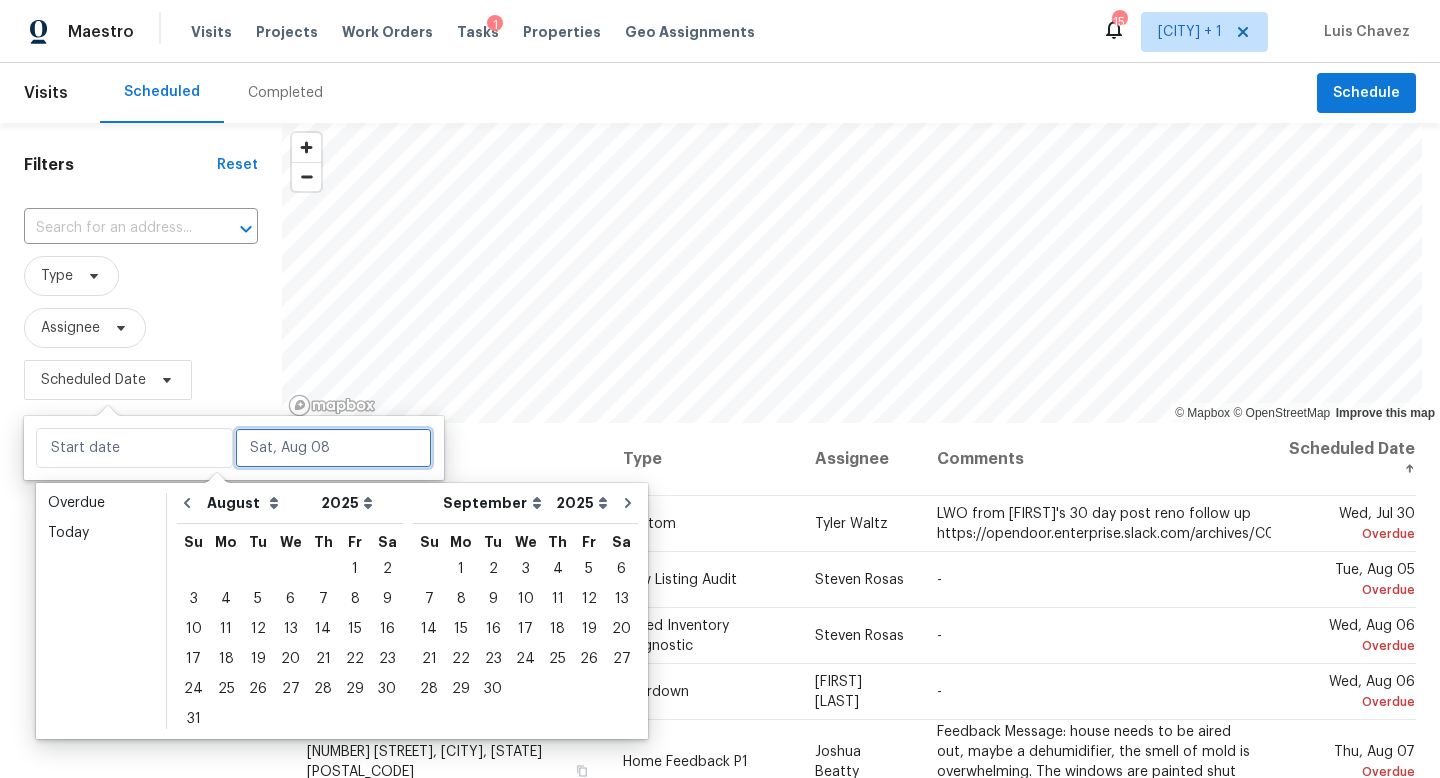click at bounding box center (333, 448) 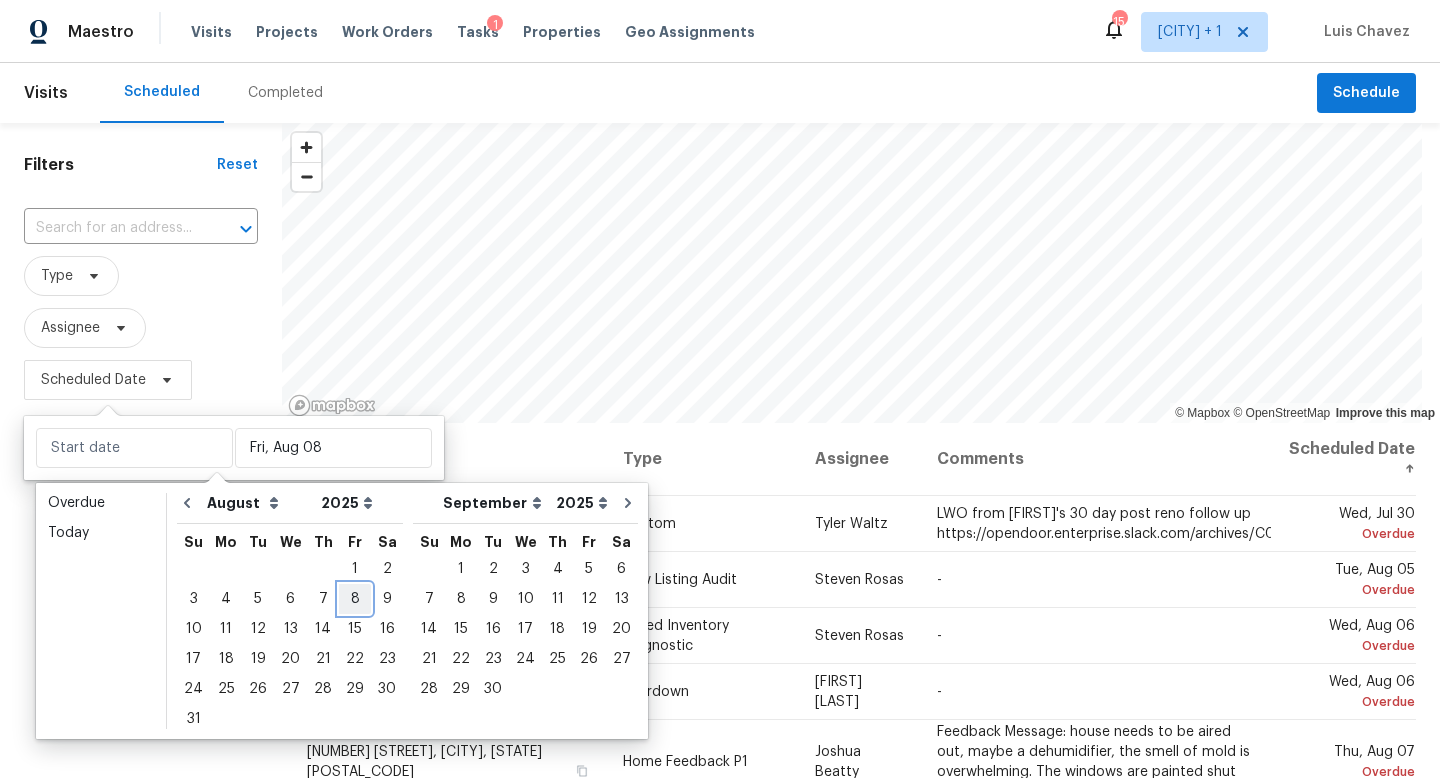 click on "8" at bounding box center [355, 599] 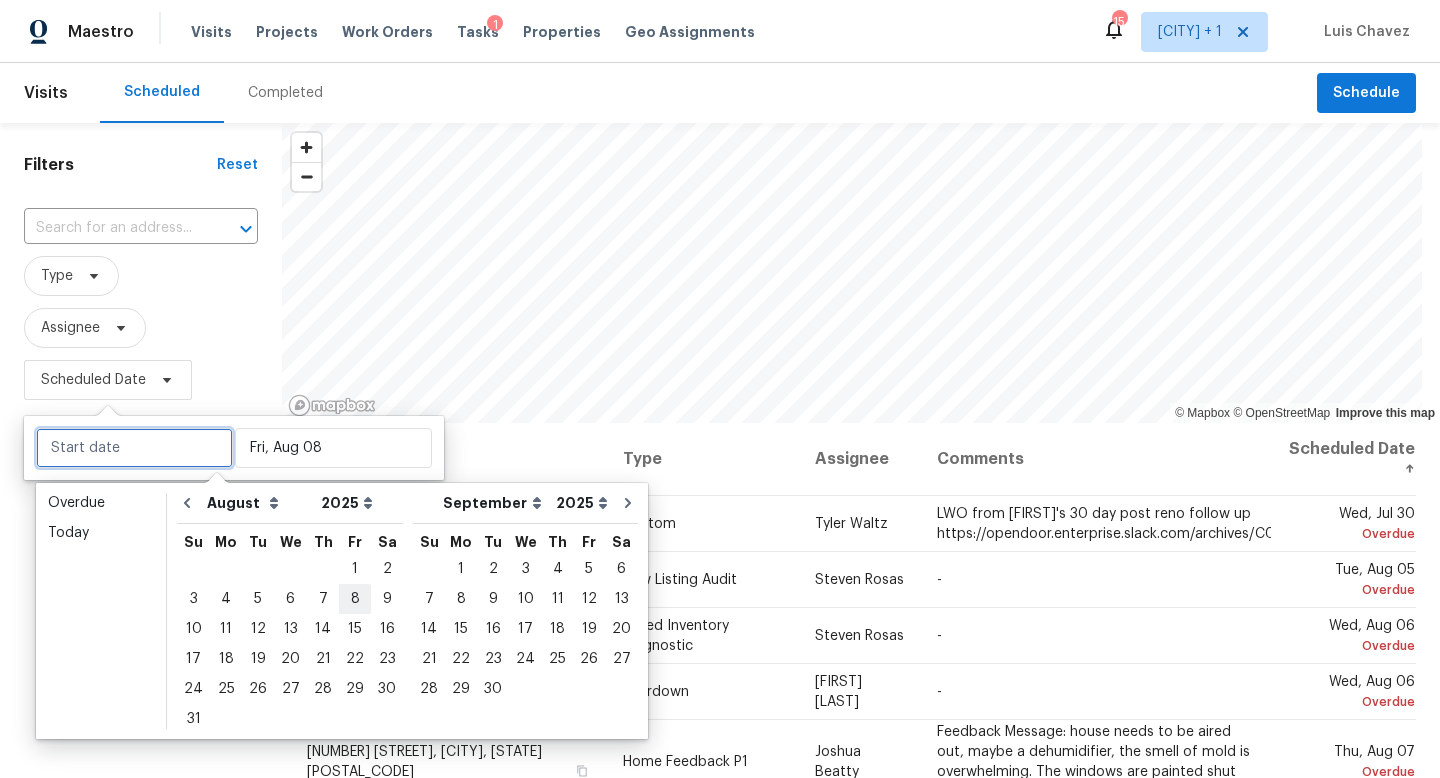 type on "Fri, Aug 08" 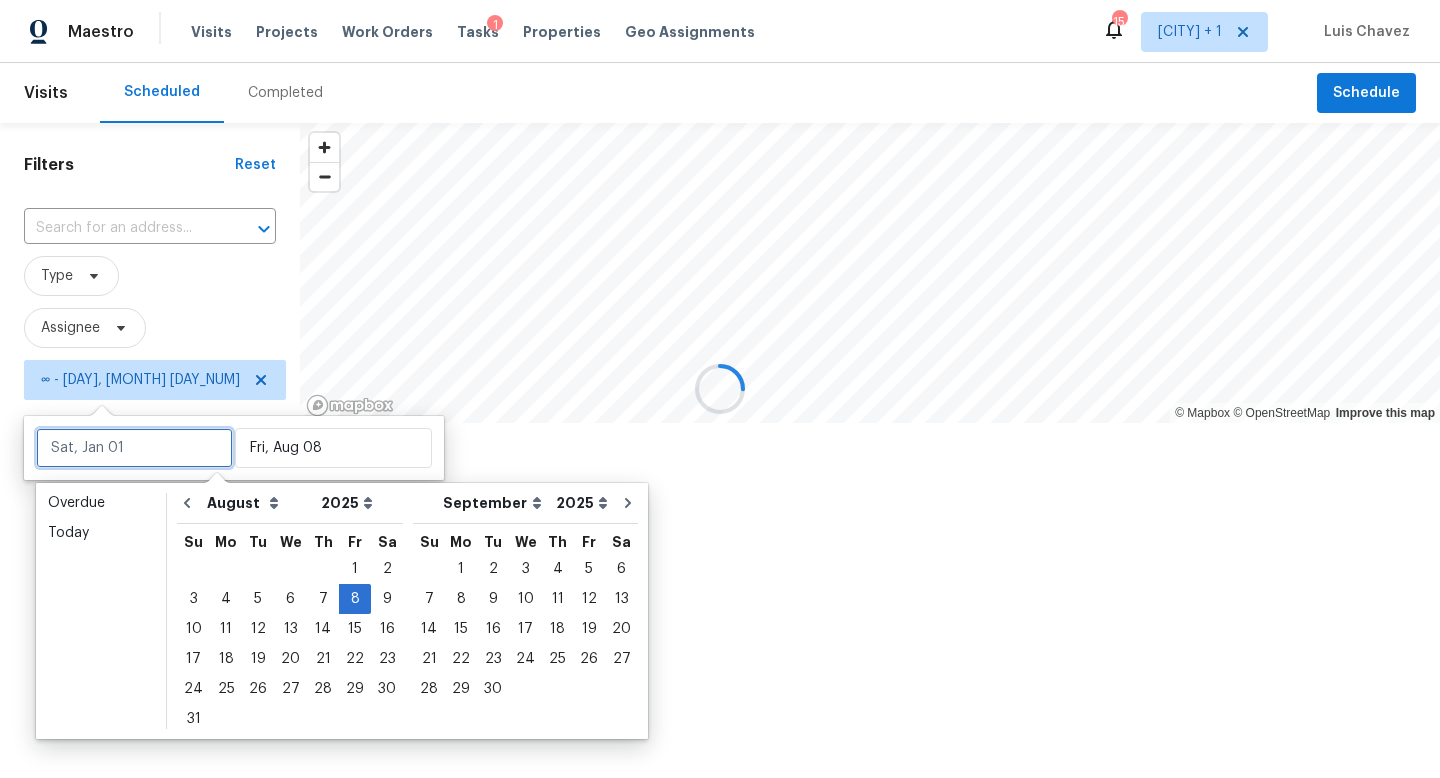 type on "[DAY], [MONTH] [DAY_NUM]" 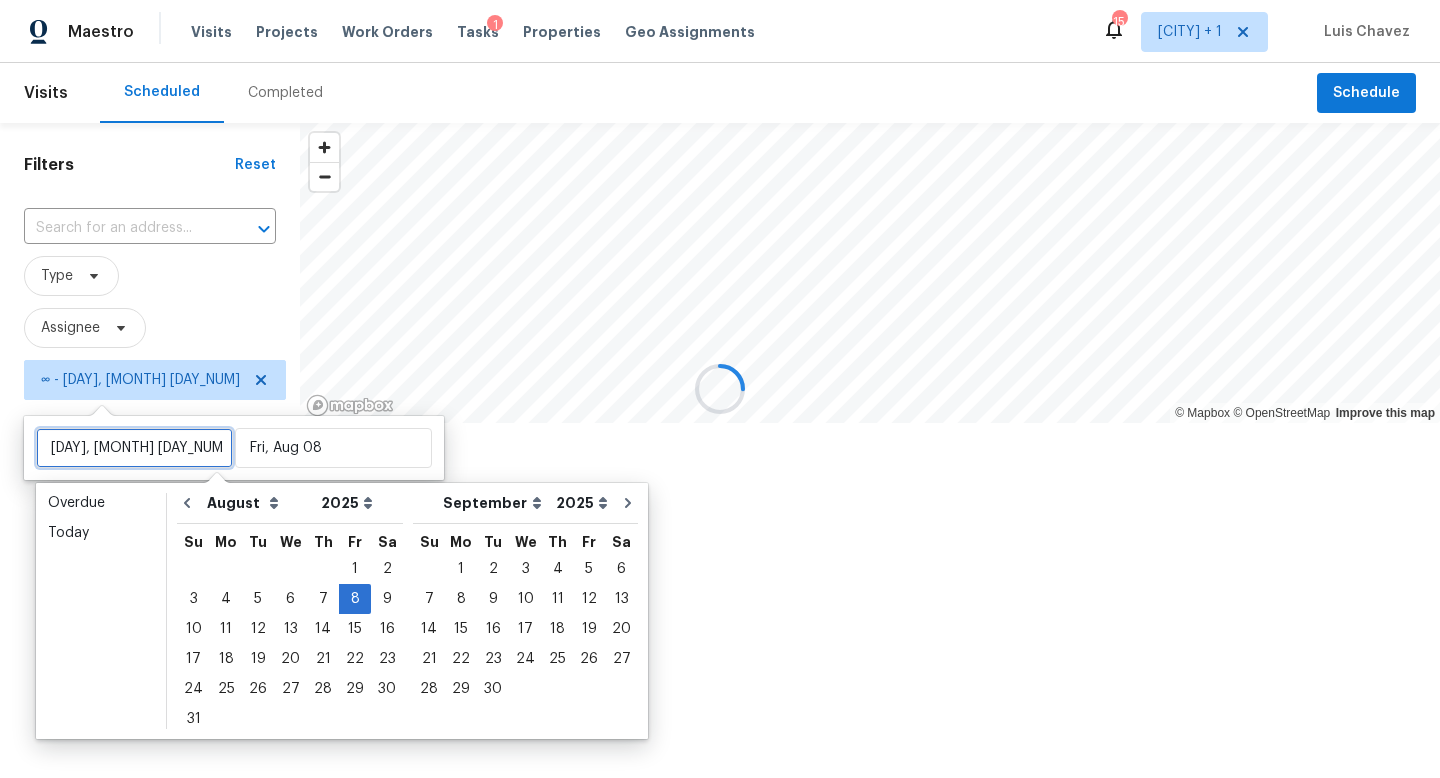 type 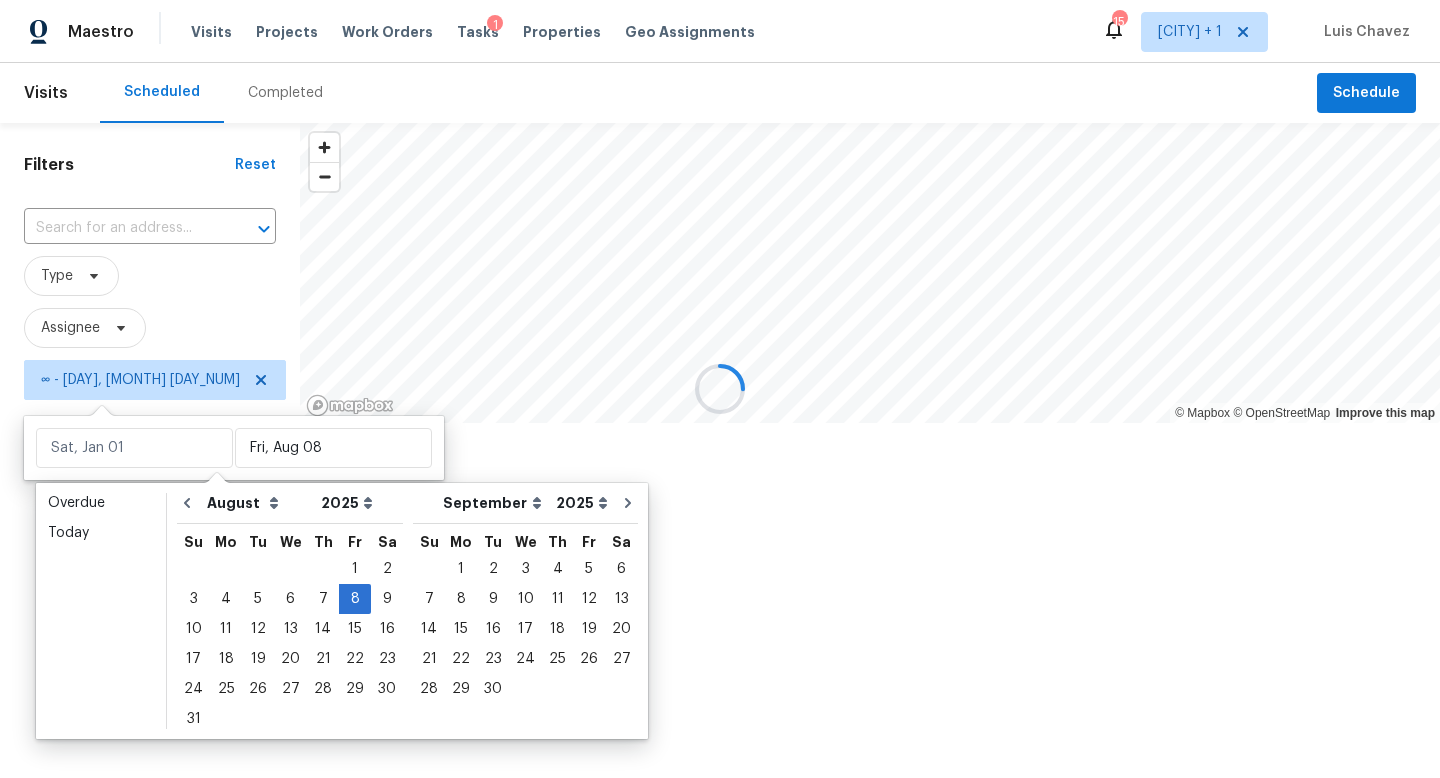 click at bounding box center (720, 389) 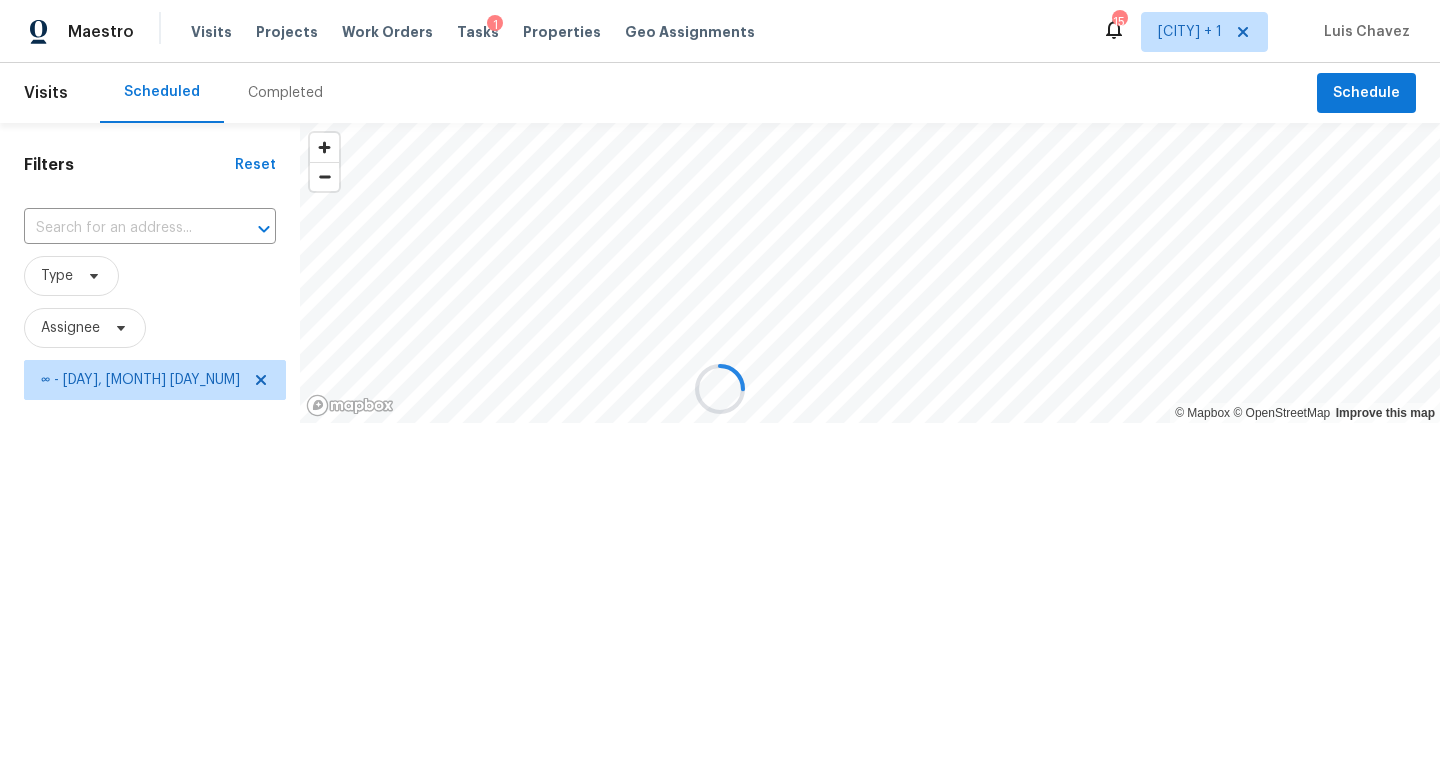 click at bounding box center [720, 389] 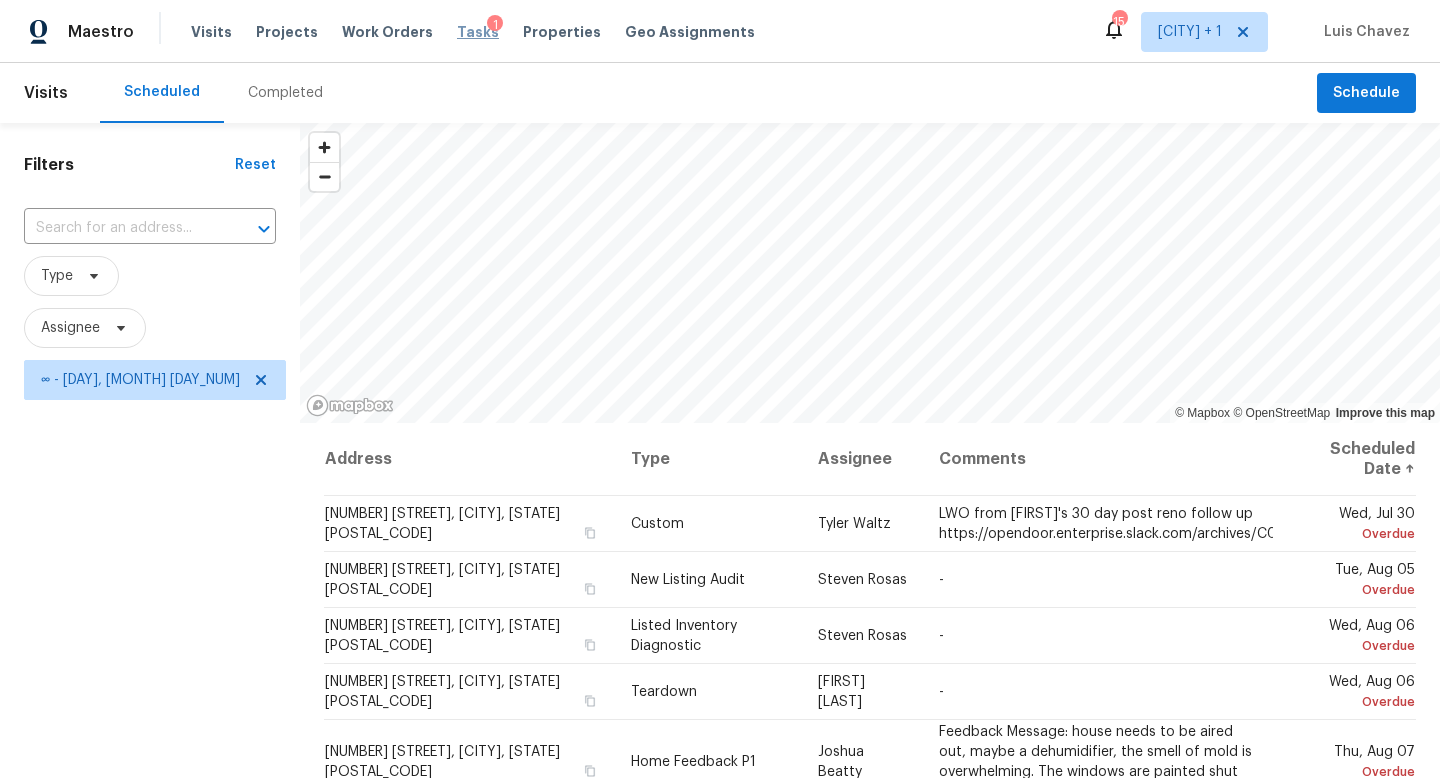 click on "Tasks" at bounding box center (478, 32) 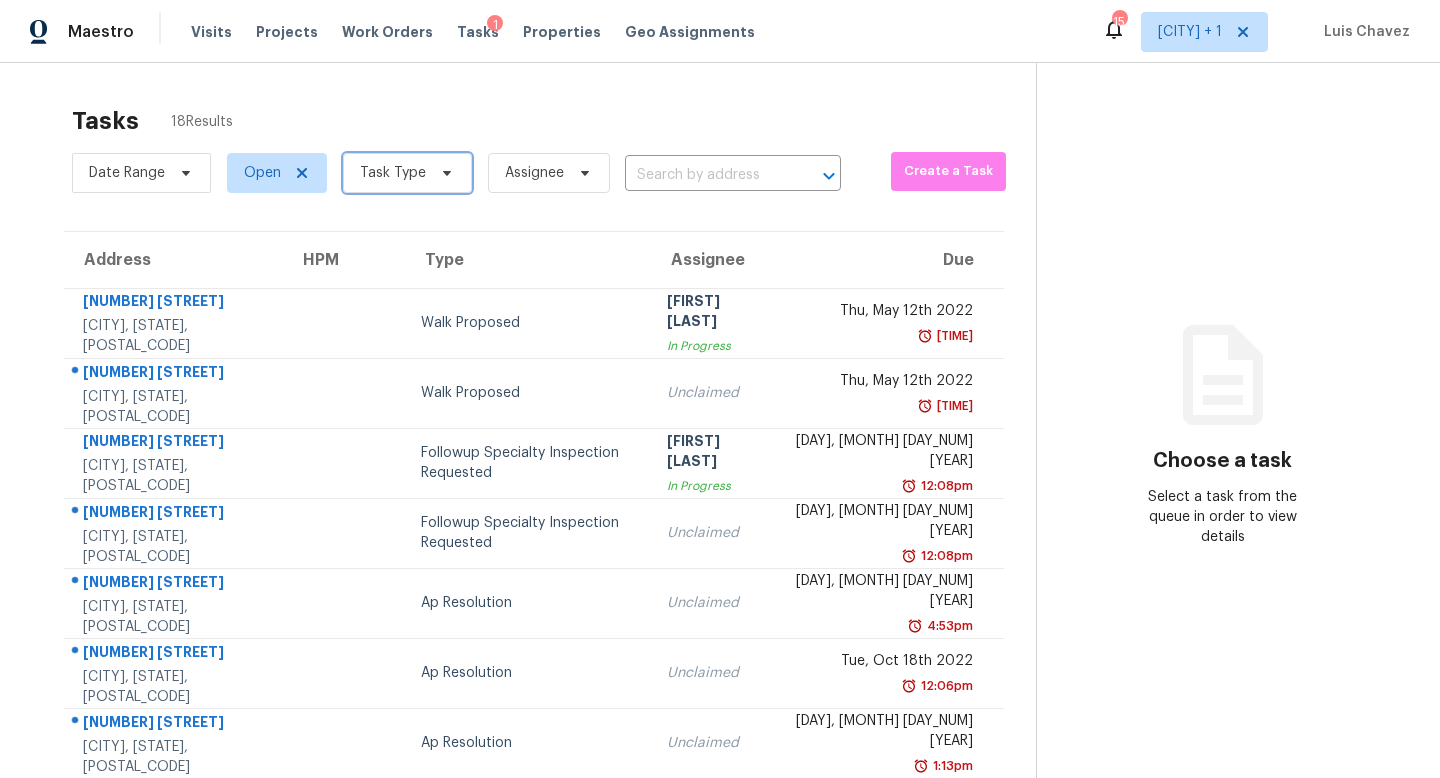 click on "Task Type" at bounding box center (393, 173) 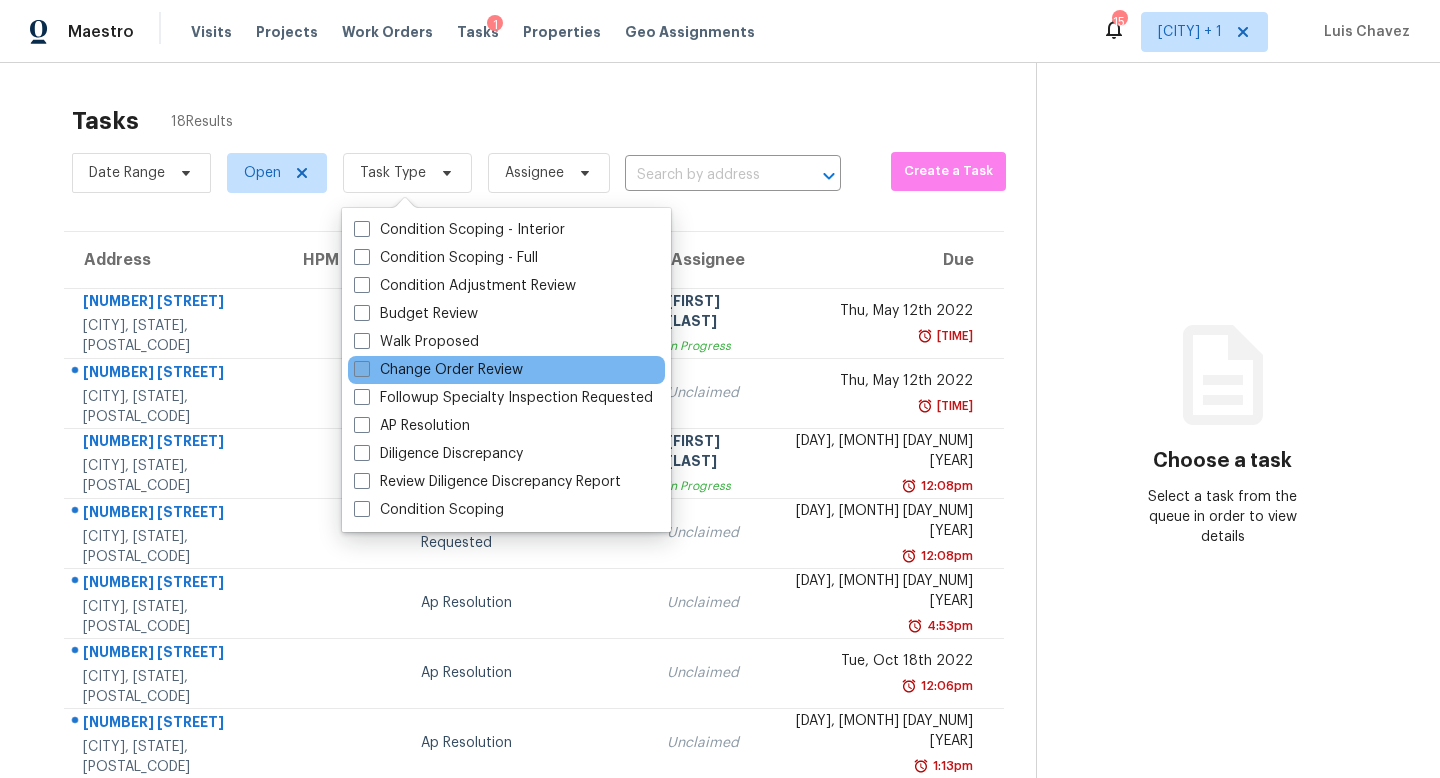 click on "Change Order Review" at bounding box center (438, 370) 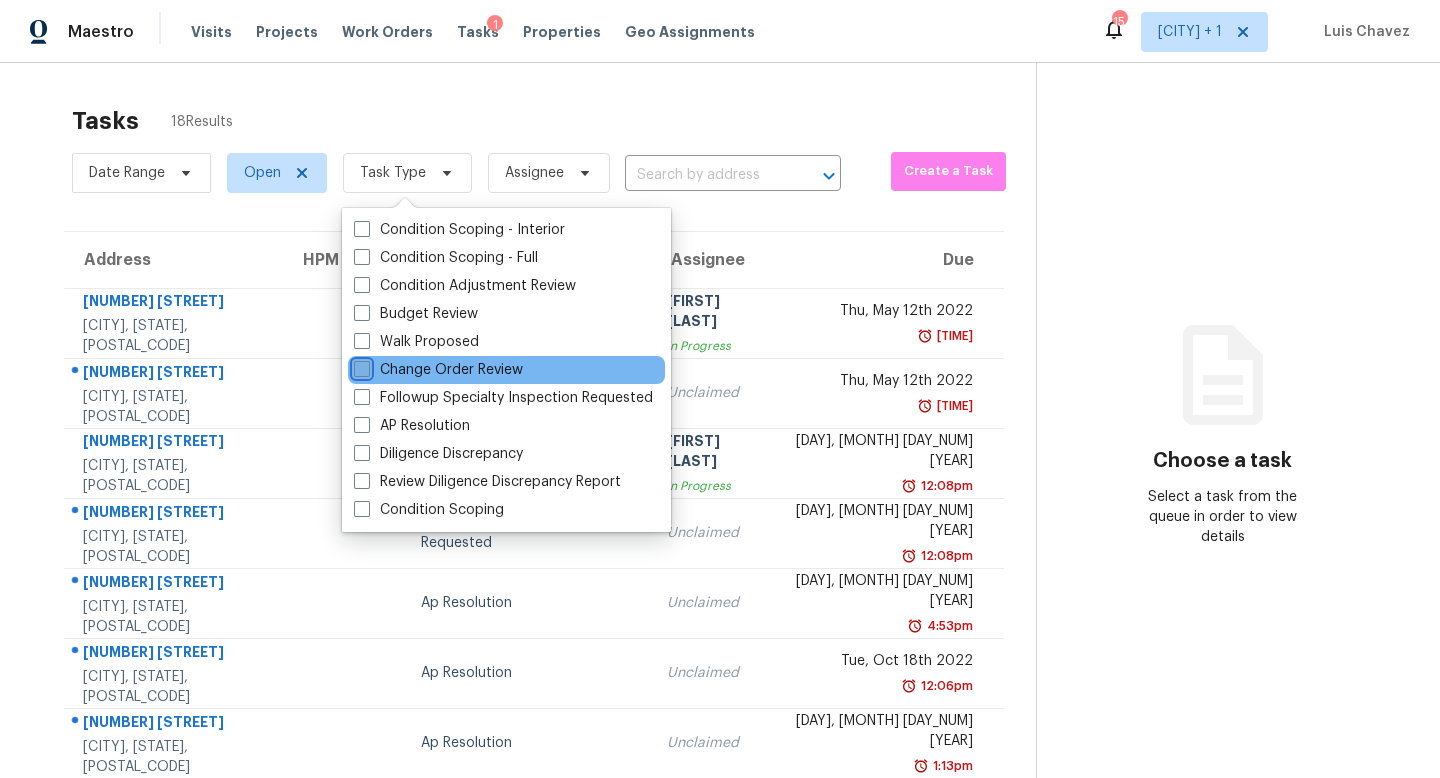 click on "Change Order Review" at bounding box center [360, 366] 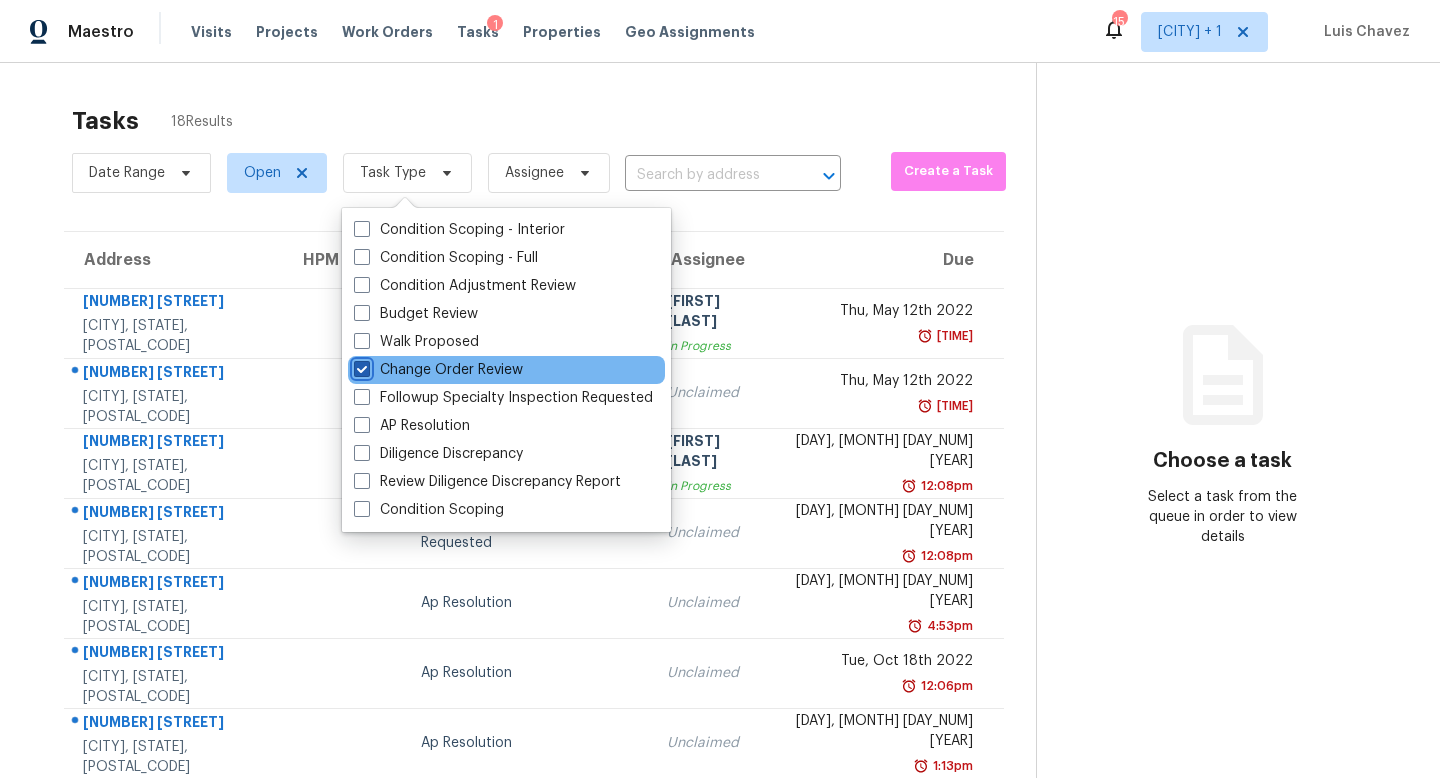 checkbox on "true" 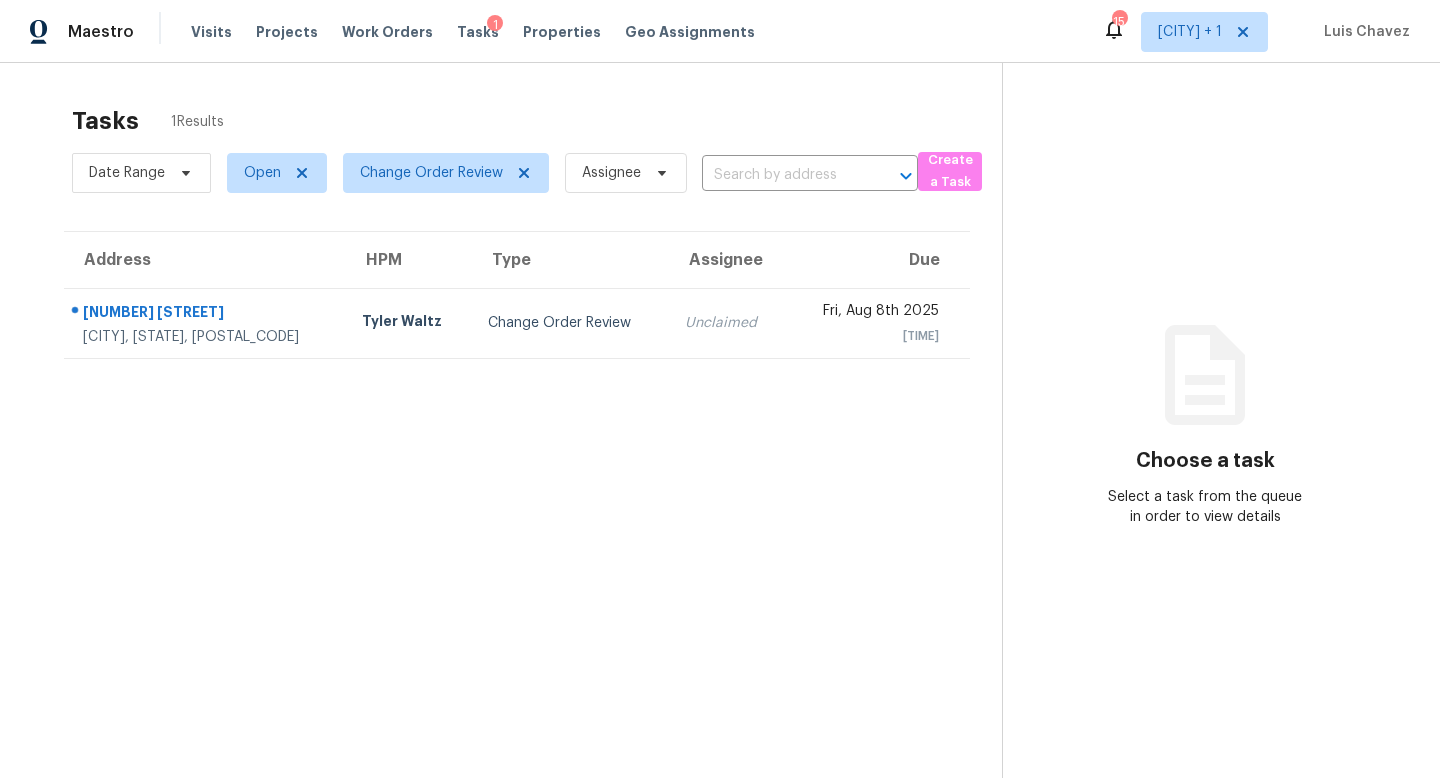 click on "Tasks 1  Results" at bounding box center [537, 121] 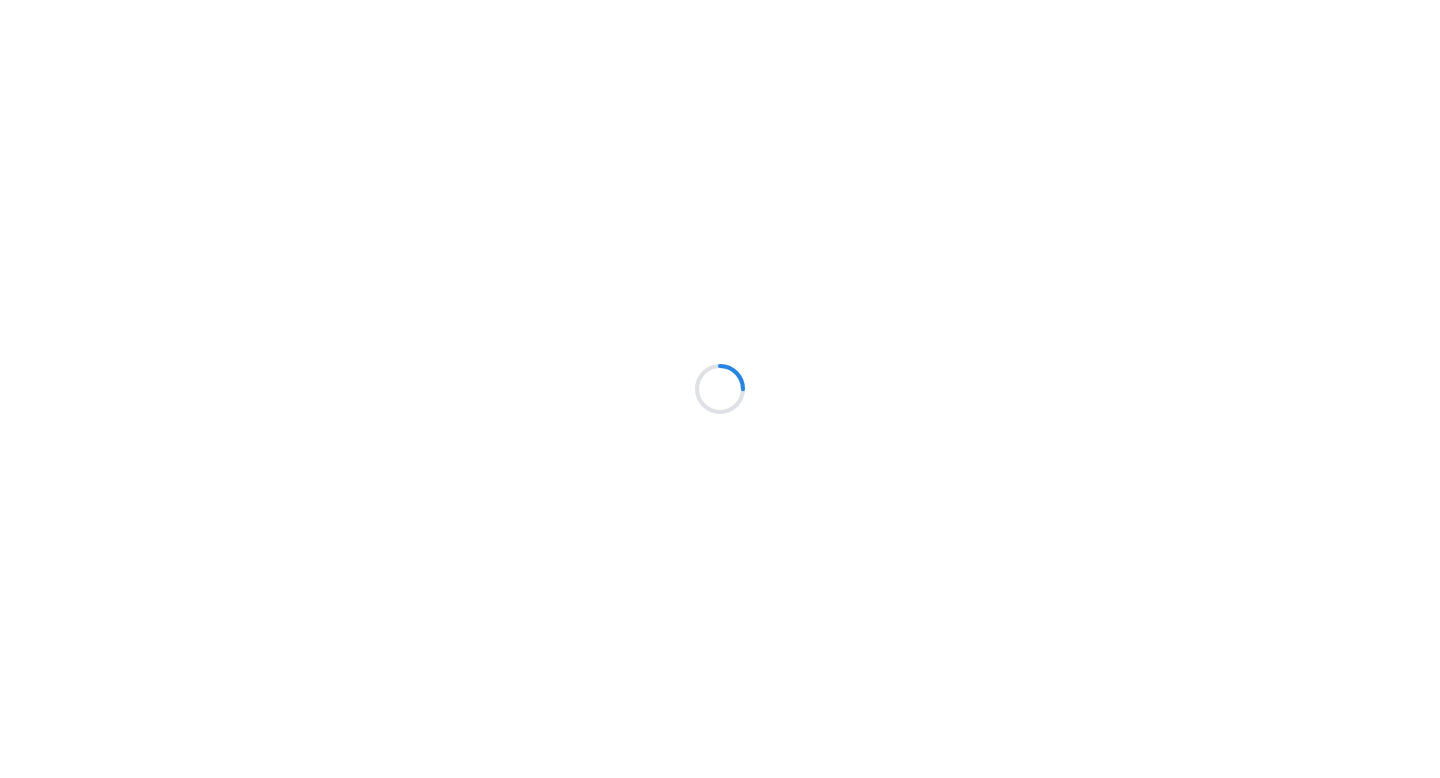 scroll, scrollTop: 0, scrollLeft: 0, axis: both 